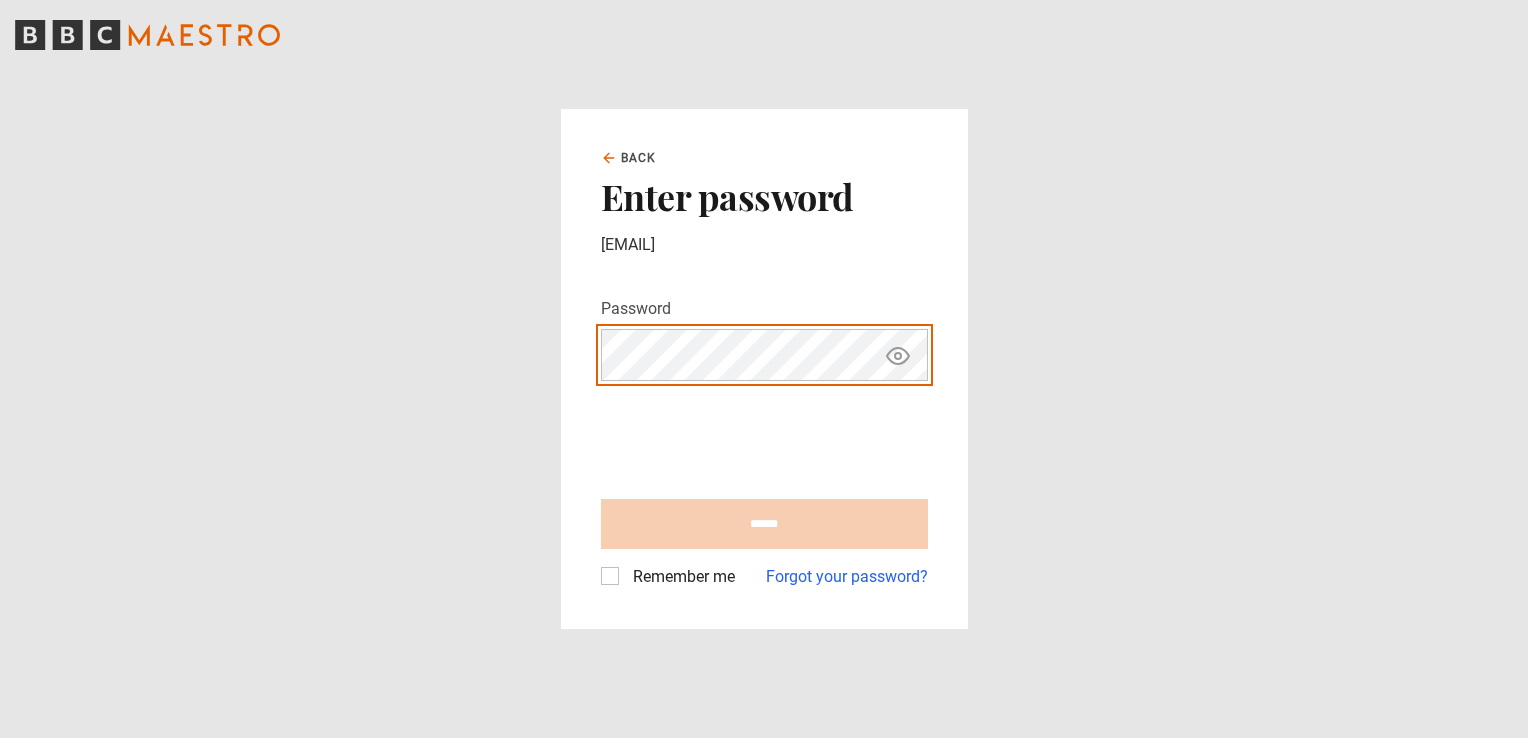 scroll, scrollTop: 0, scrollLeft: 0, axis: both 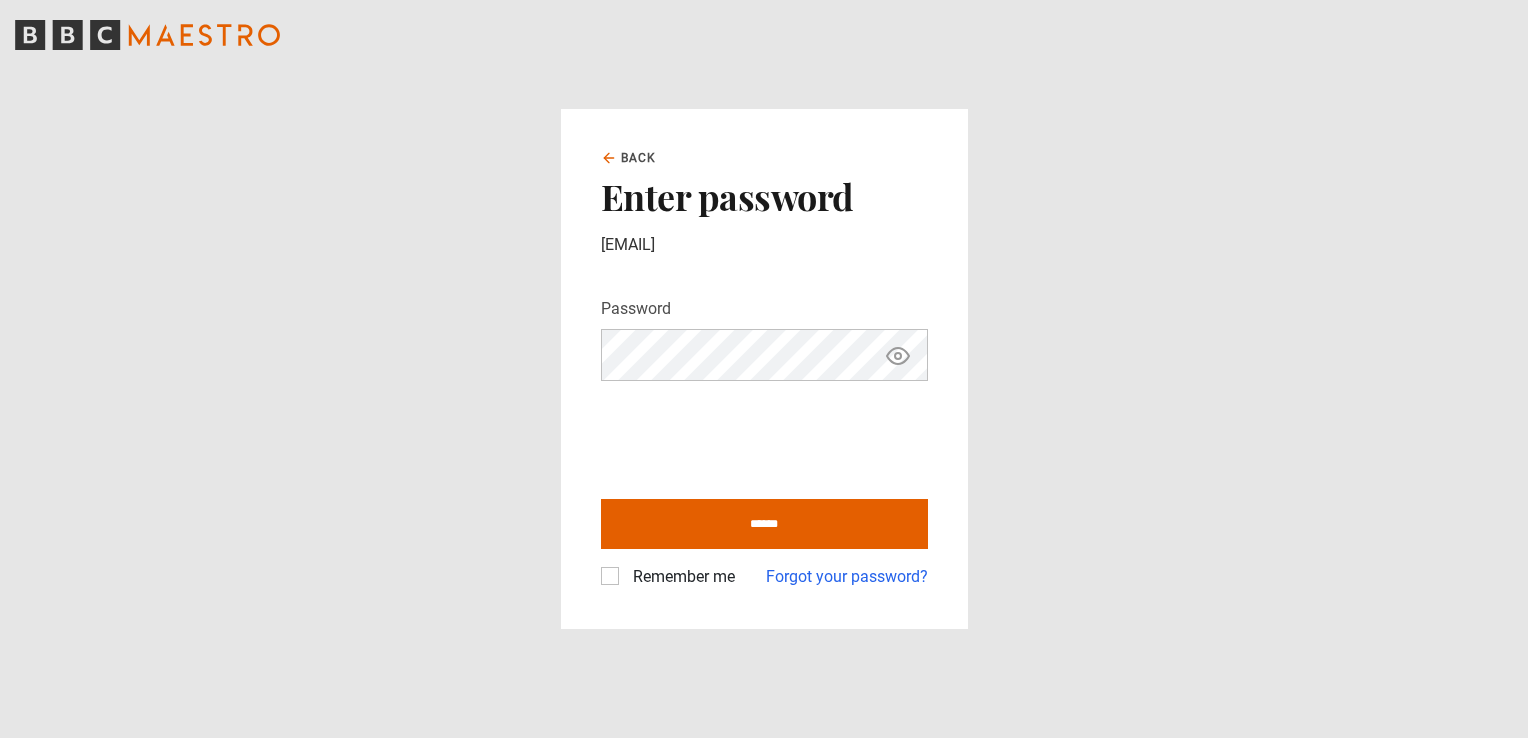 click on "Remember me" at bounding box center [680, 577] 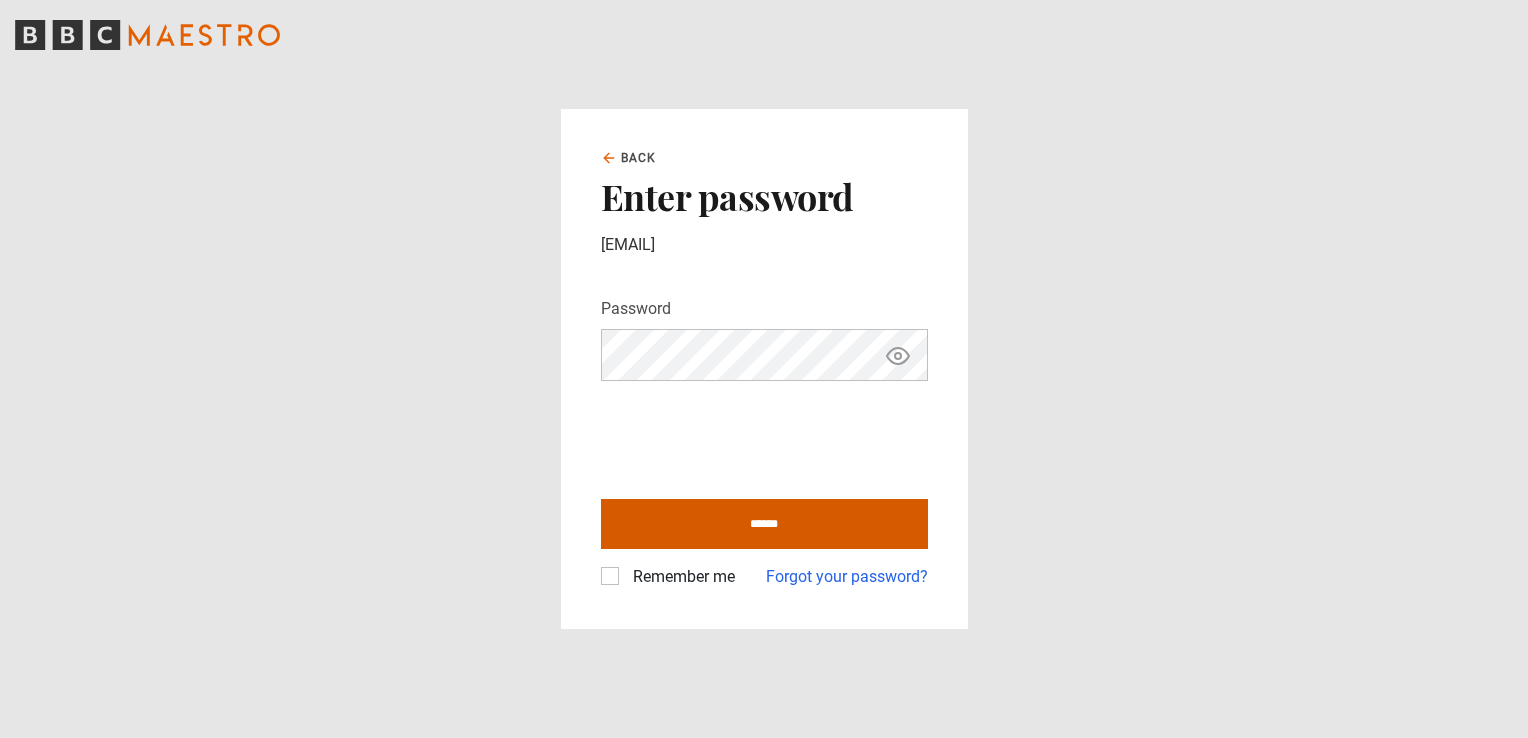 click on "******" at bounding box center [764, 524] 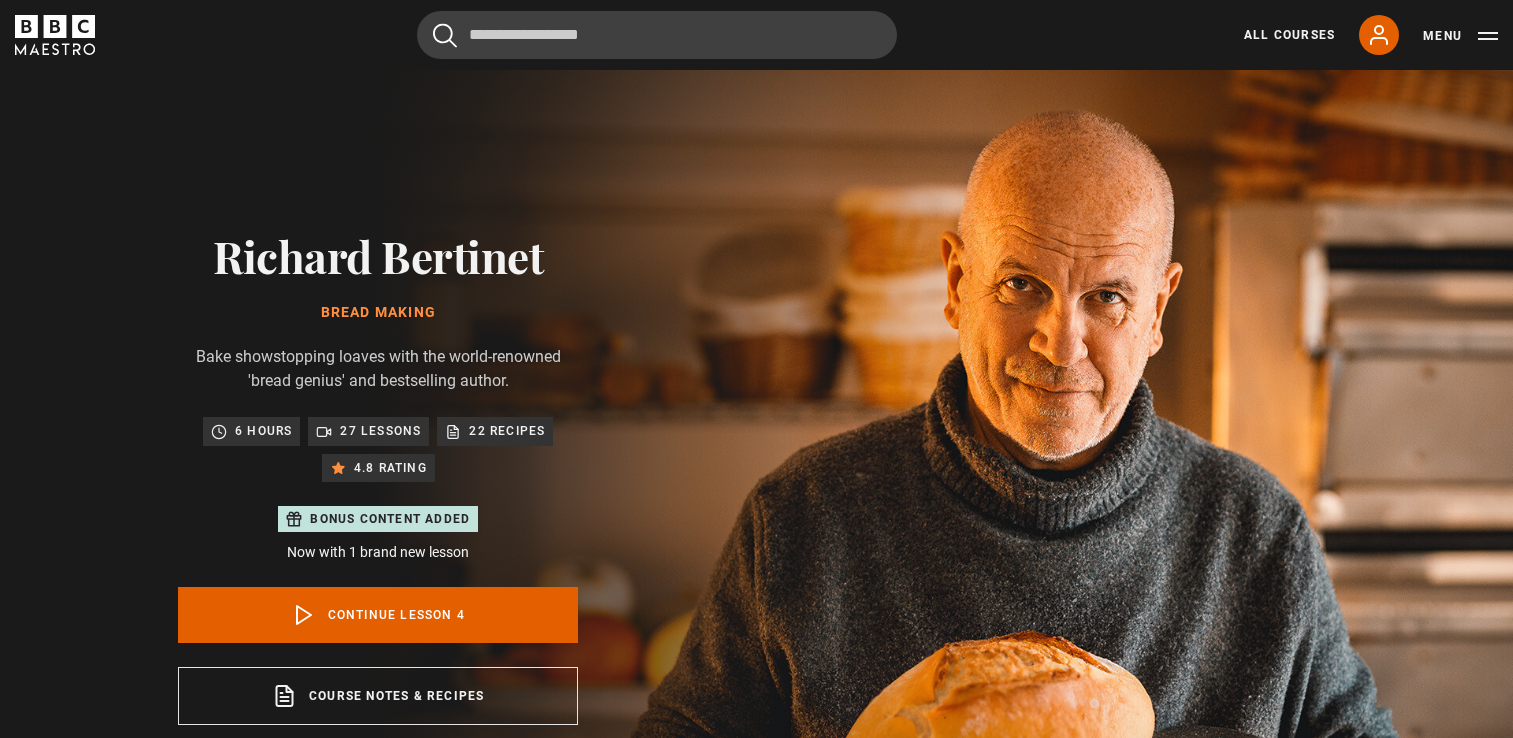 scroll, scrollTop: 884, scrollLeft: 0, axis: vertical 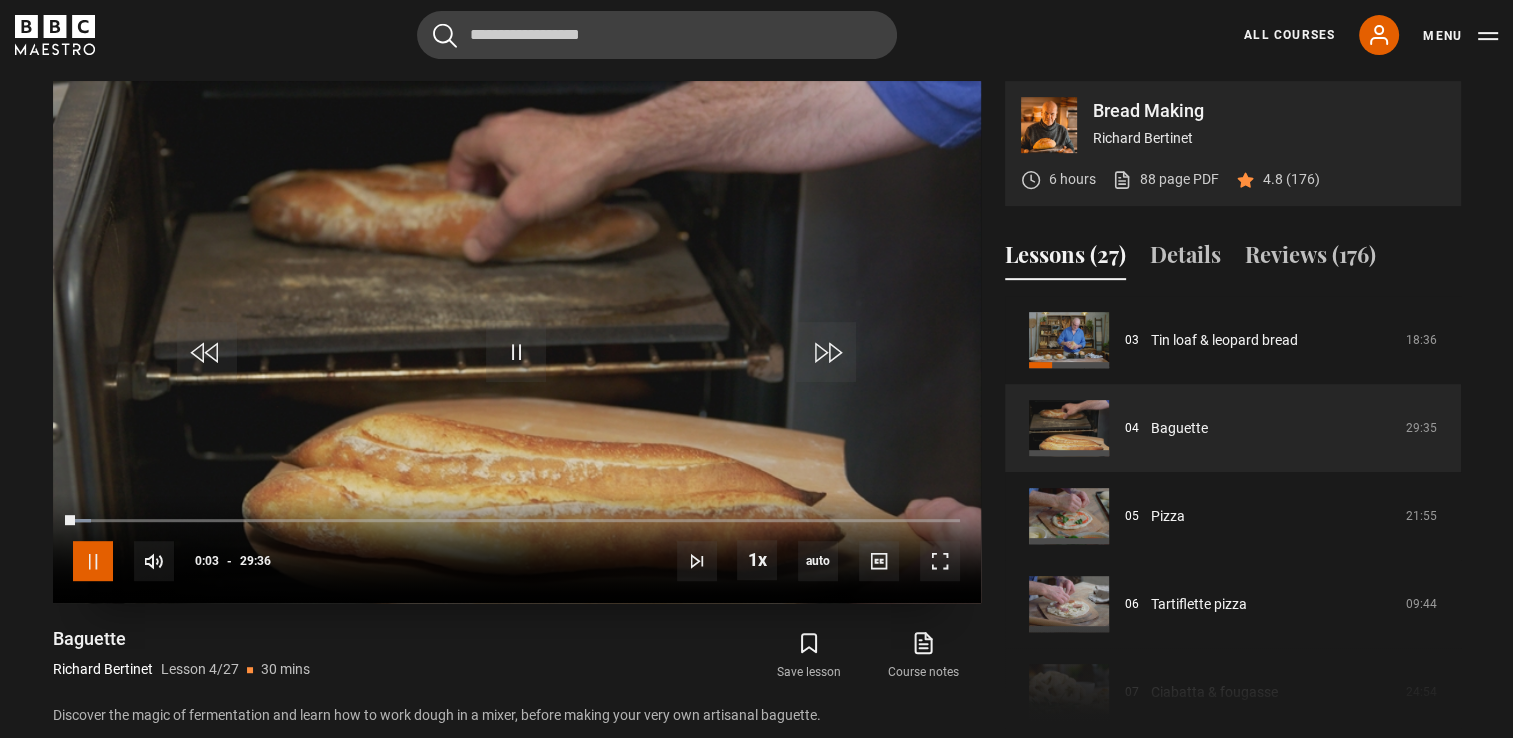 click at bounding box center (93, 561) 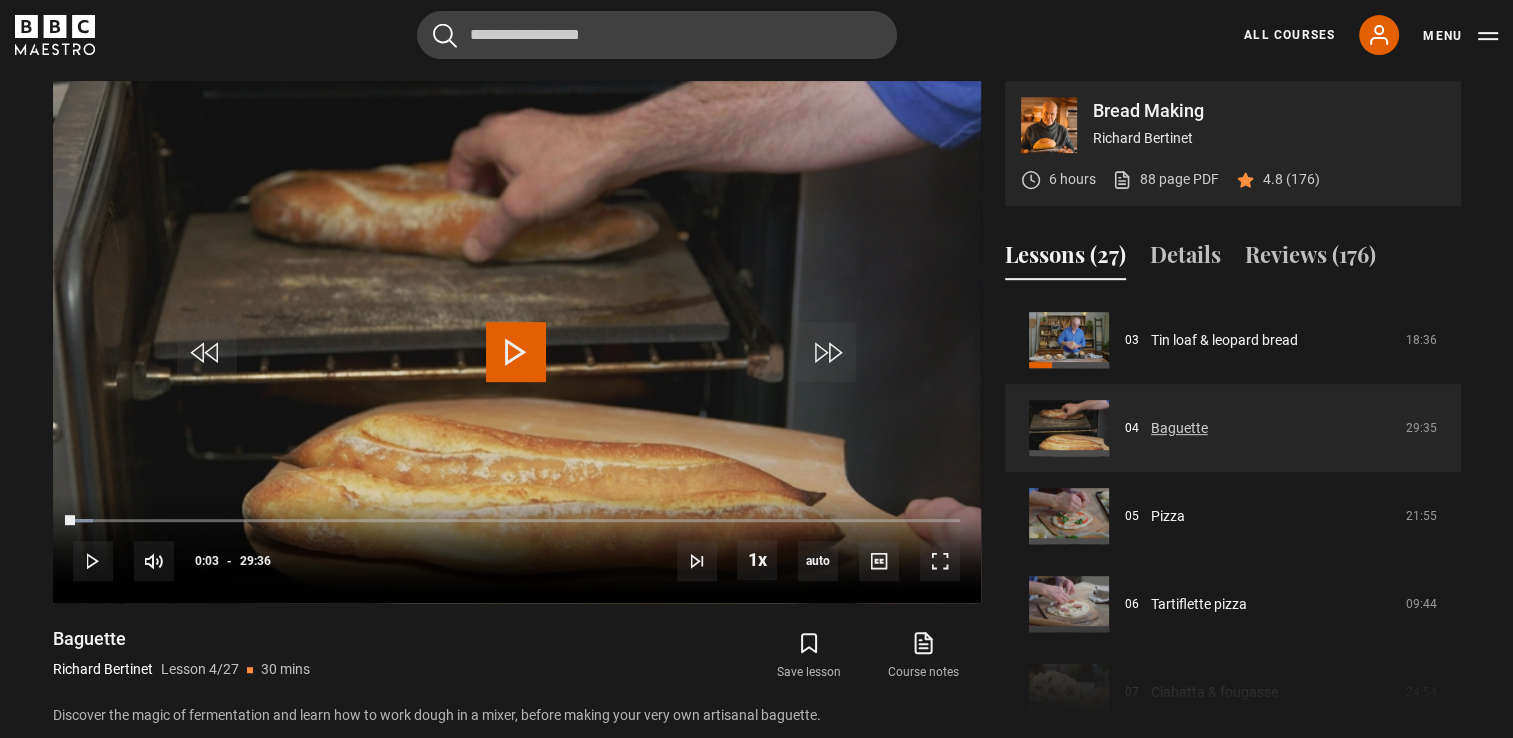 scroll, scrollTop: 0, scrollLeft: 0, axis: both 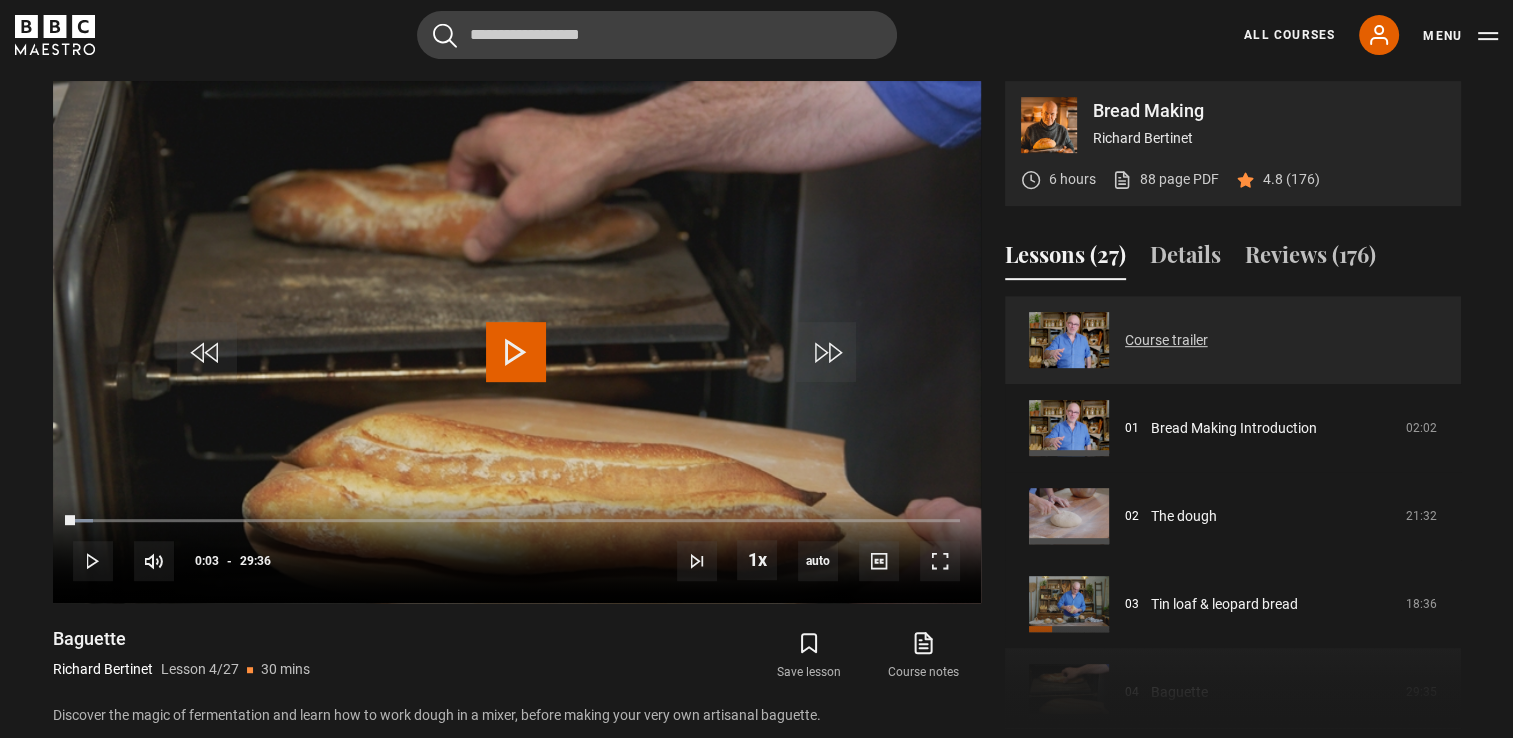 click on "Course trailer" at bounding box center (1166, 340) 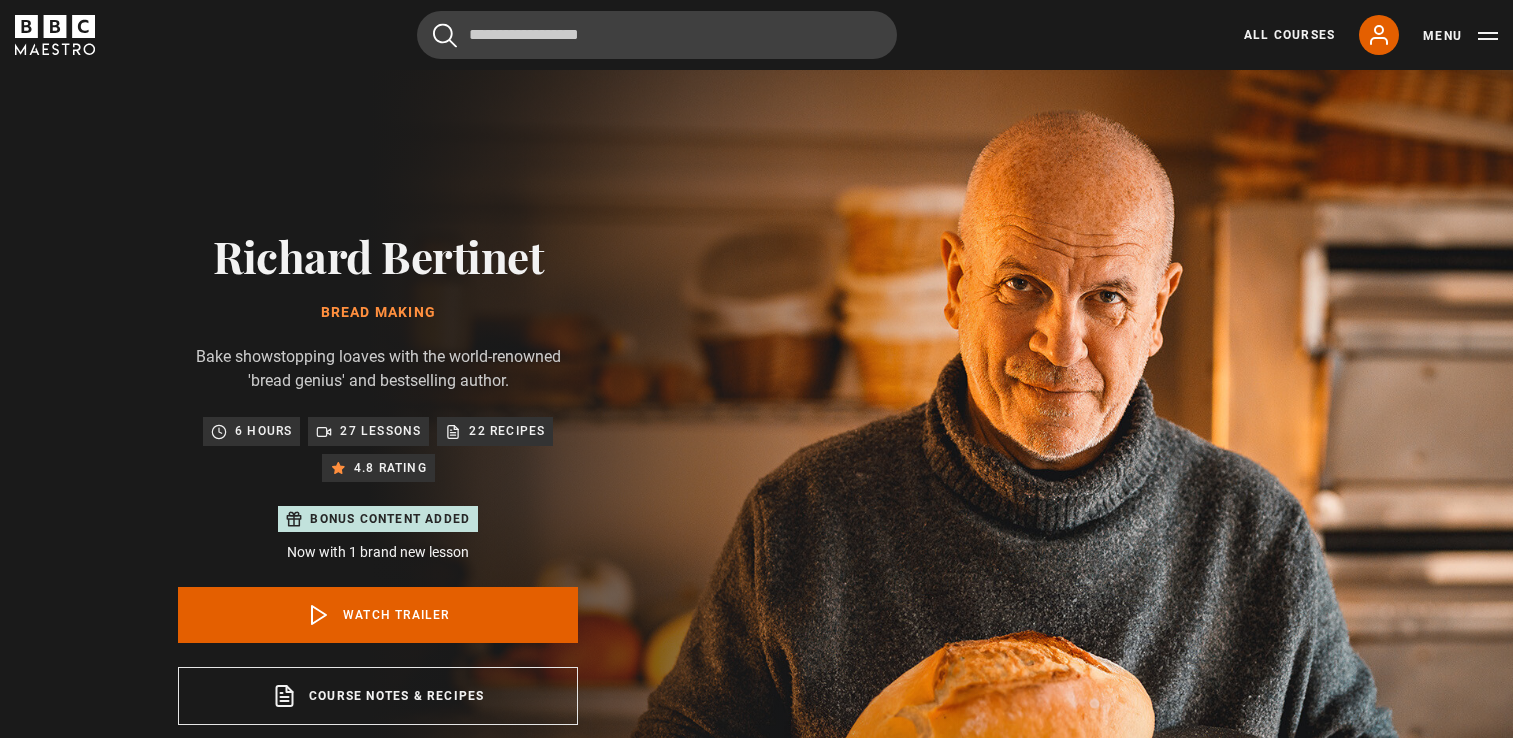 scroll, scrollTop: 884, scrollLeft: 0, axis: vertical 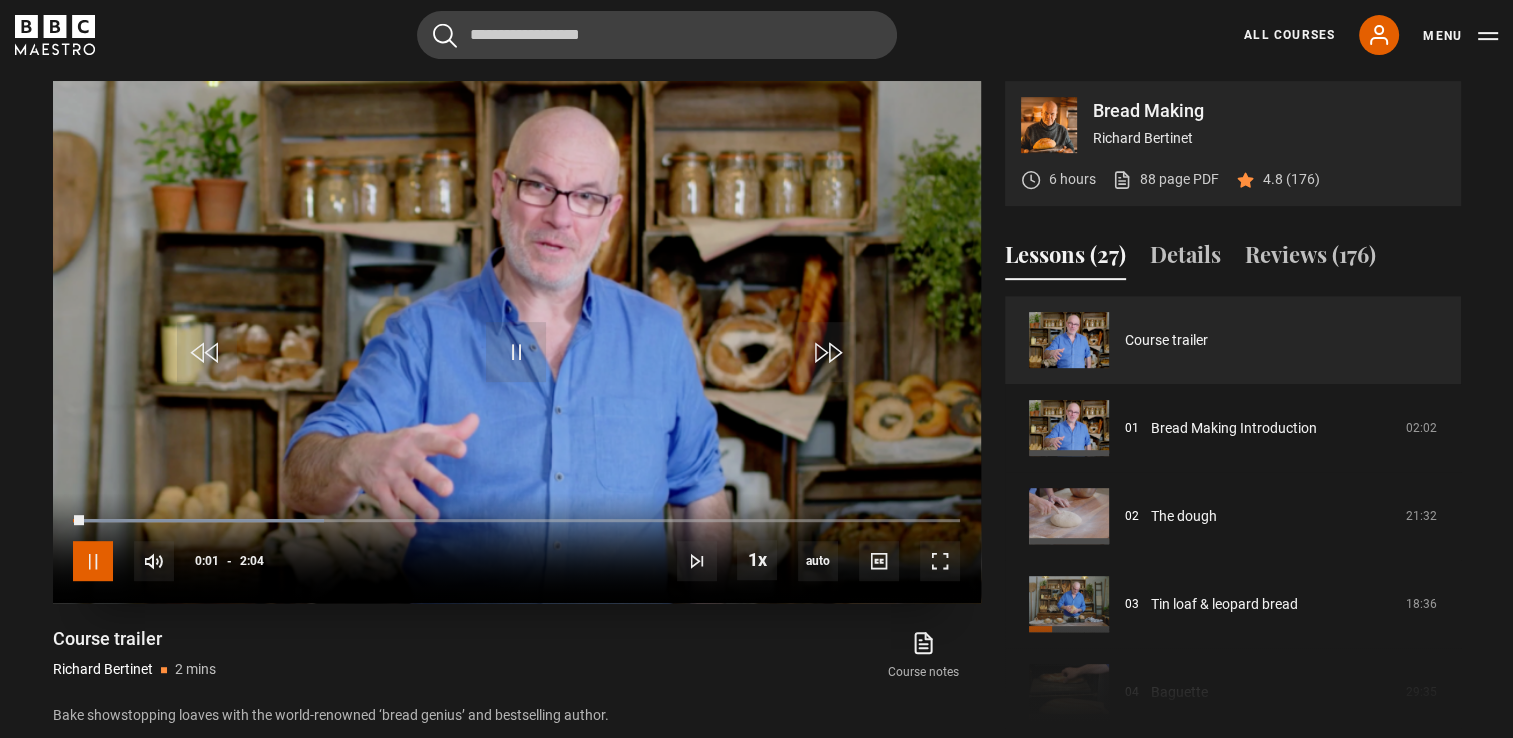click at bounding box center (93, 561) 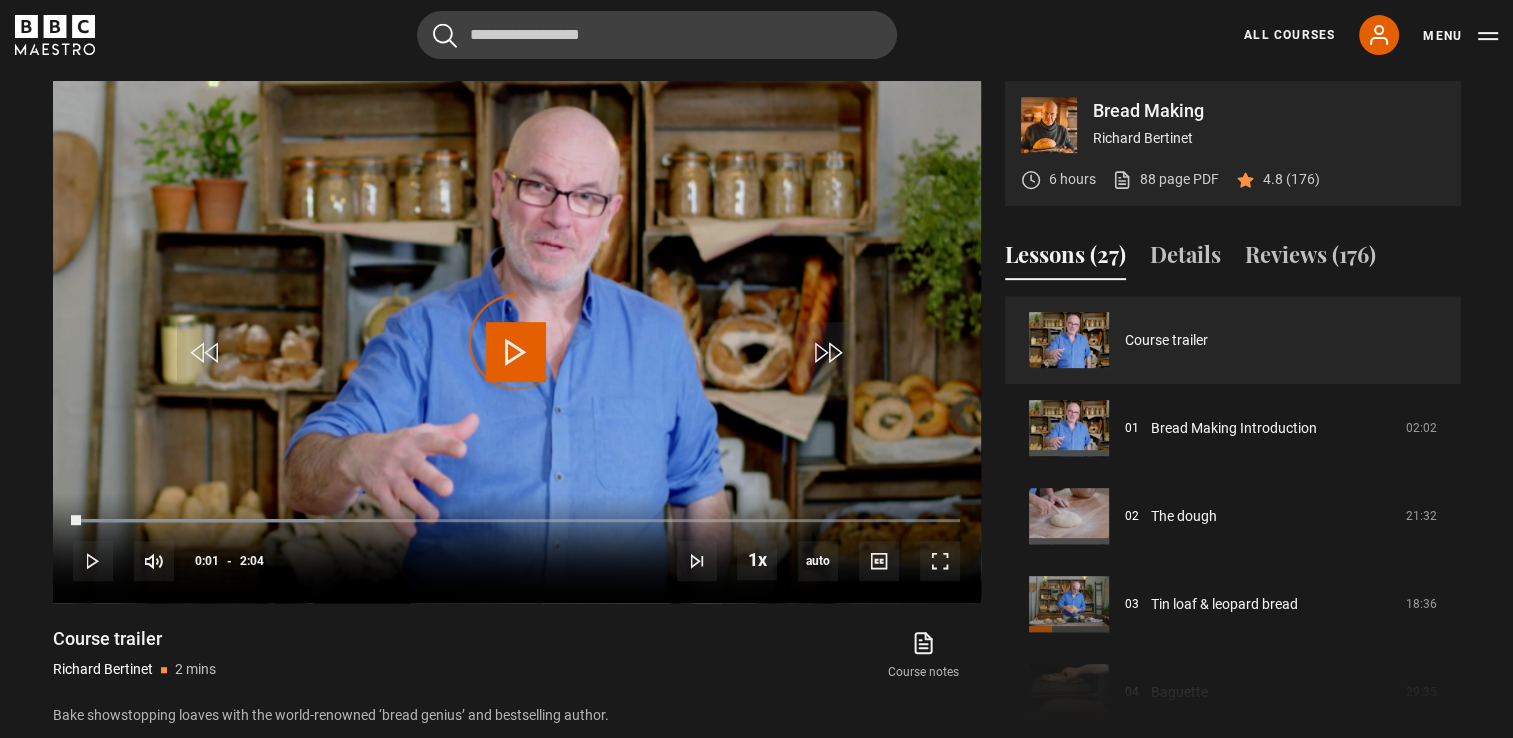 drag, startPoint x: 80, startPoint y: 510, endPoint x: 42, endPoint y: 509, distance: 38.013157 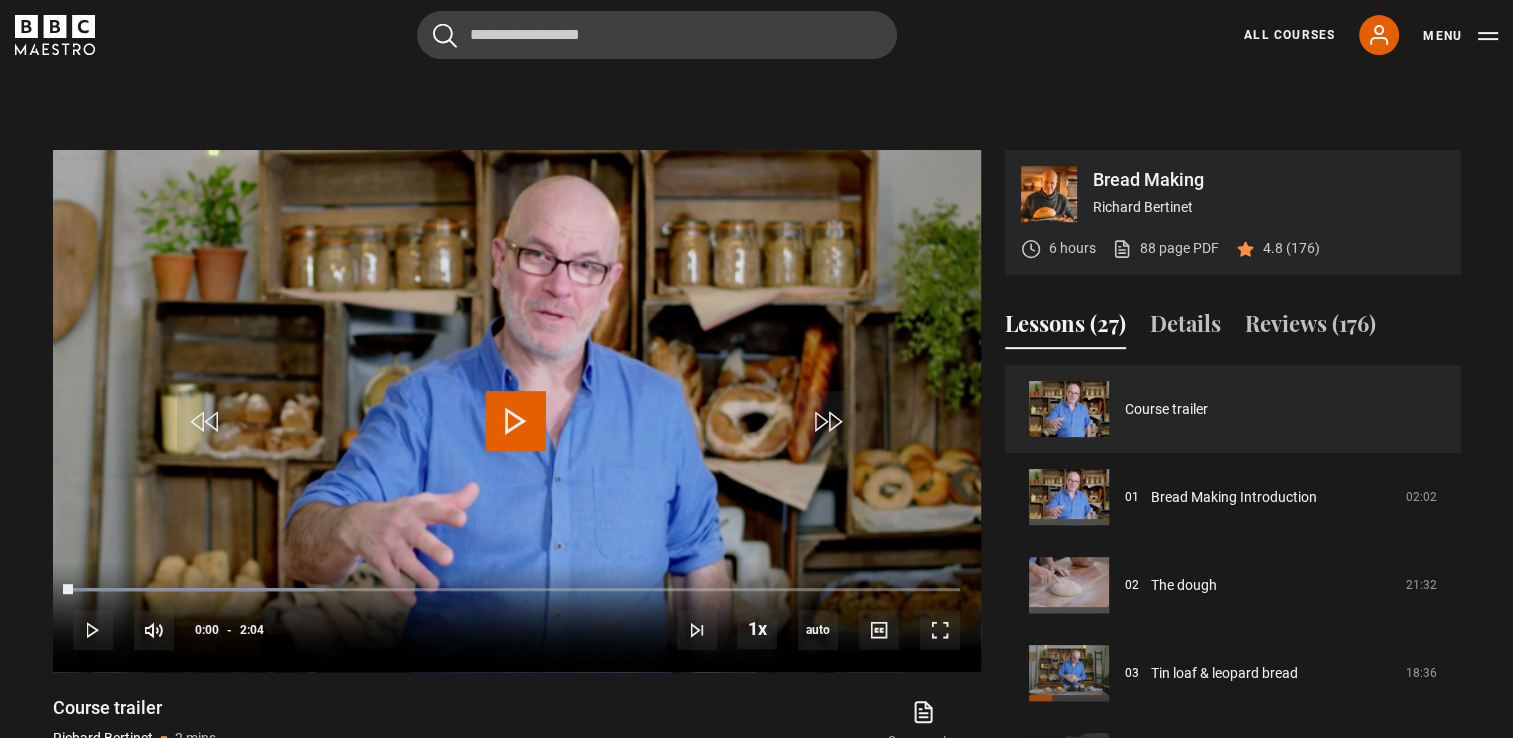 scroll, scrollTop: 784, scrollLeft: 0, axis: vertical 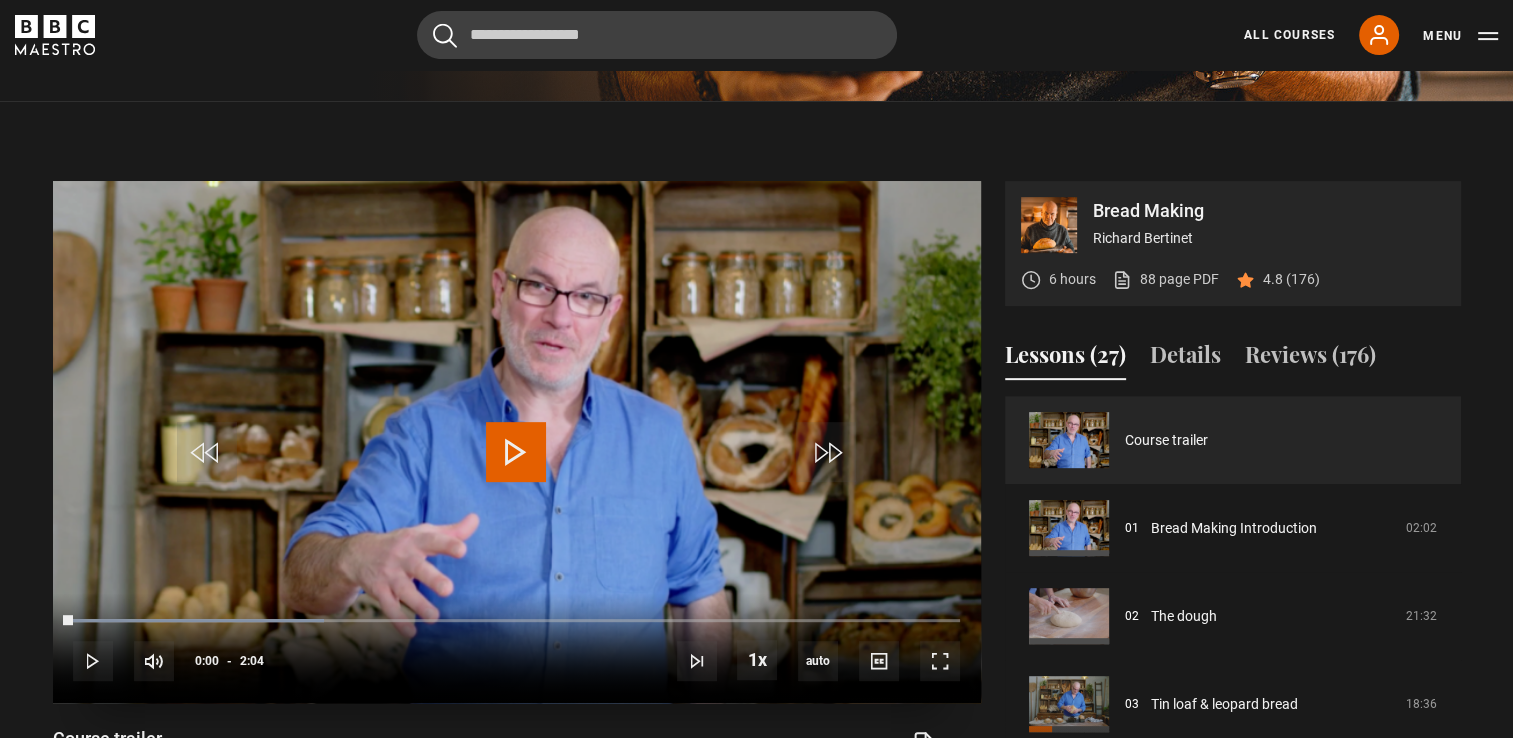 click at bounding box center [516, 452] 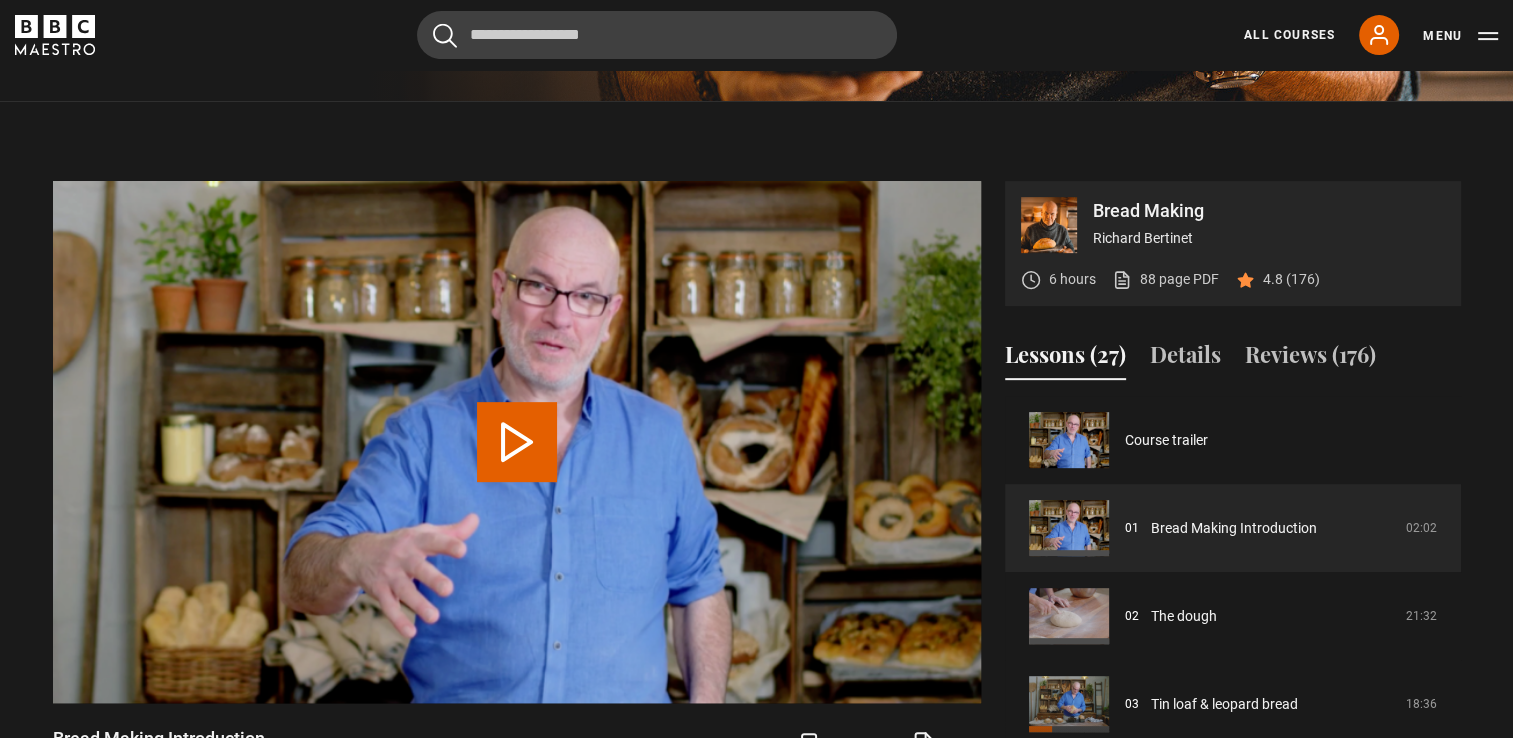 scroll, scrollTop: 884, scrollLeft: 0, axis: vertical 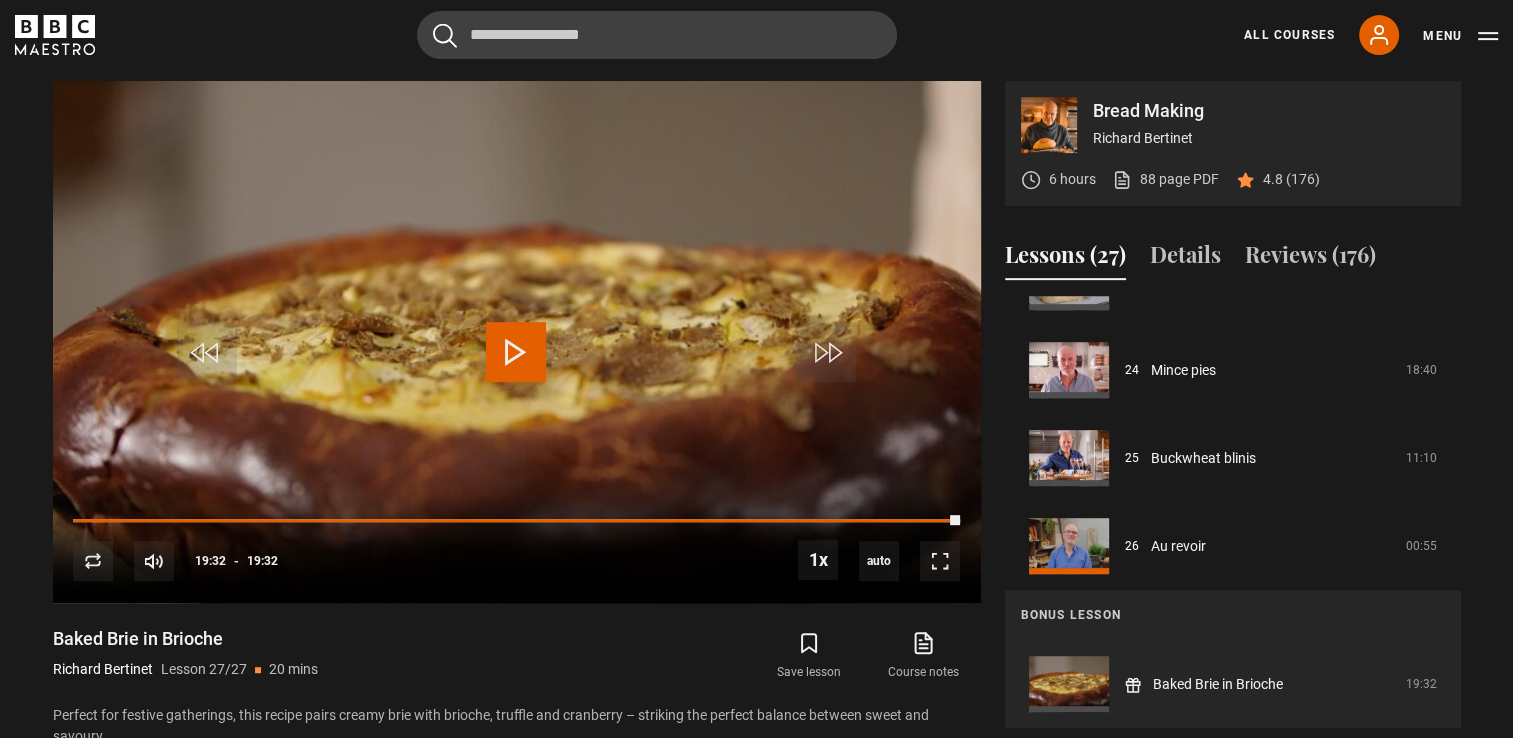 click on "Video Player is loading. Play Lesson Baked Brie in Brioche 10s Skip Back 10 seconds Play 10s Skip Forward 10 seconds Loaded :  100.00% 19:32 Replay Mute Current Time  19:32 - Duration  19:32
Richard Bertinet
Lesson 27
Baked Brie in Brioche
1x Playback Rate 2x 1.5x 1x , selected 0.5x auto Quality 360p 720p 1080p 2160p Auto , selected Captions captions off , selected This is a modal window.
Baked Brie in Brioche
Richard Bertinet
Lesson 27/27
20 mins
Save lesson
Course notes" at bounding box center [517, 414] 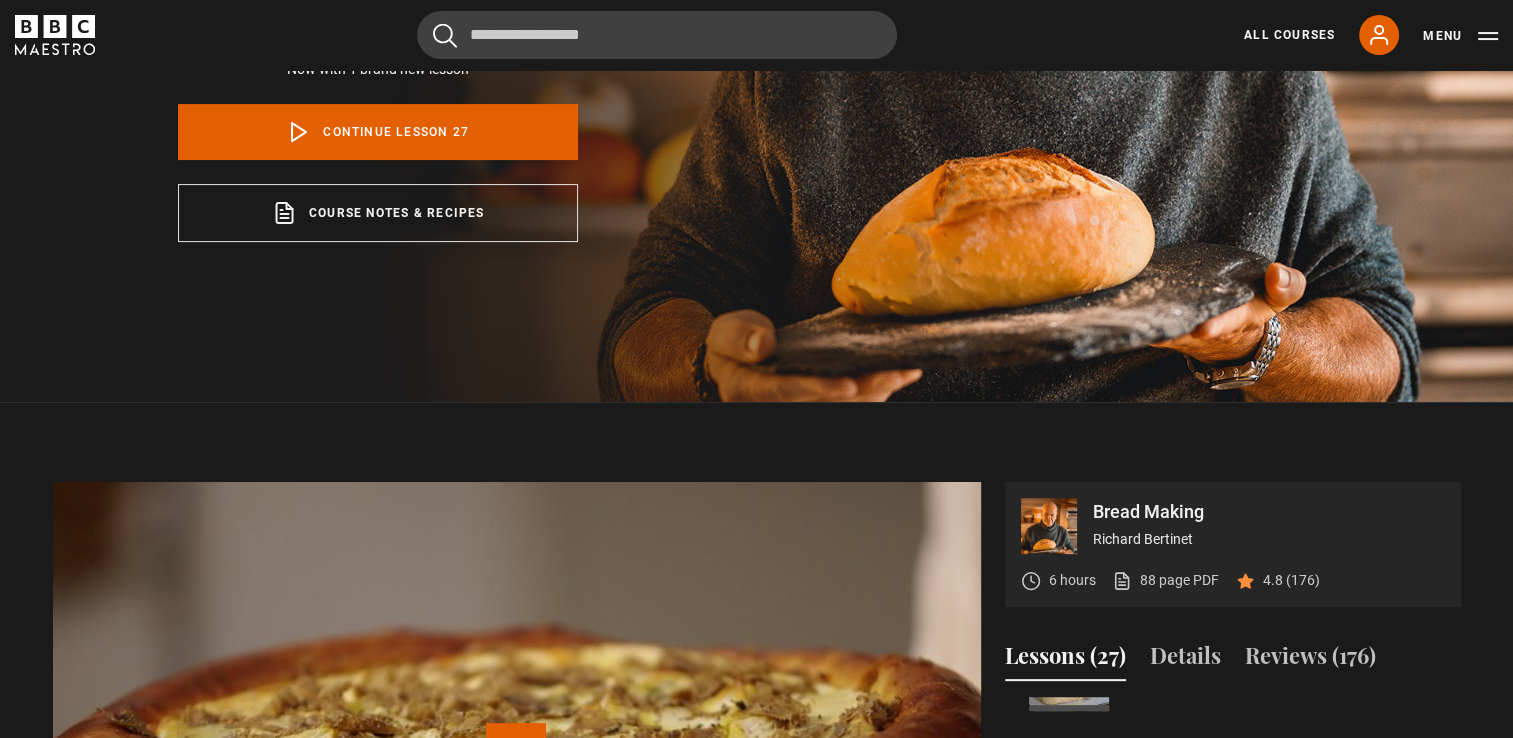 scroll, scrollTop: 0, scrollLeft: 0, axis: both 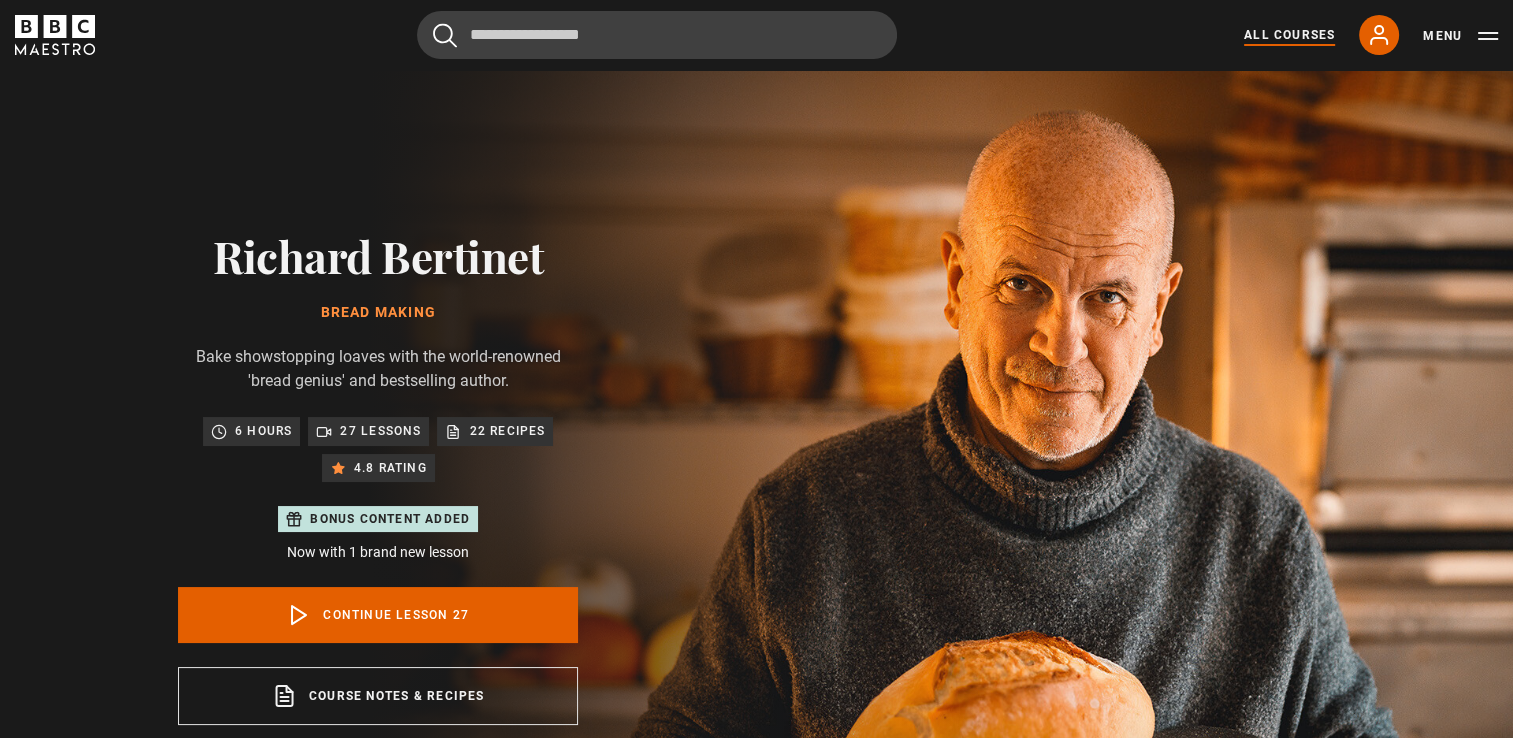 click on "All Courses" at bounding box center (1289, 35) 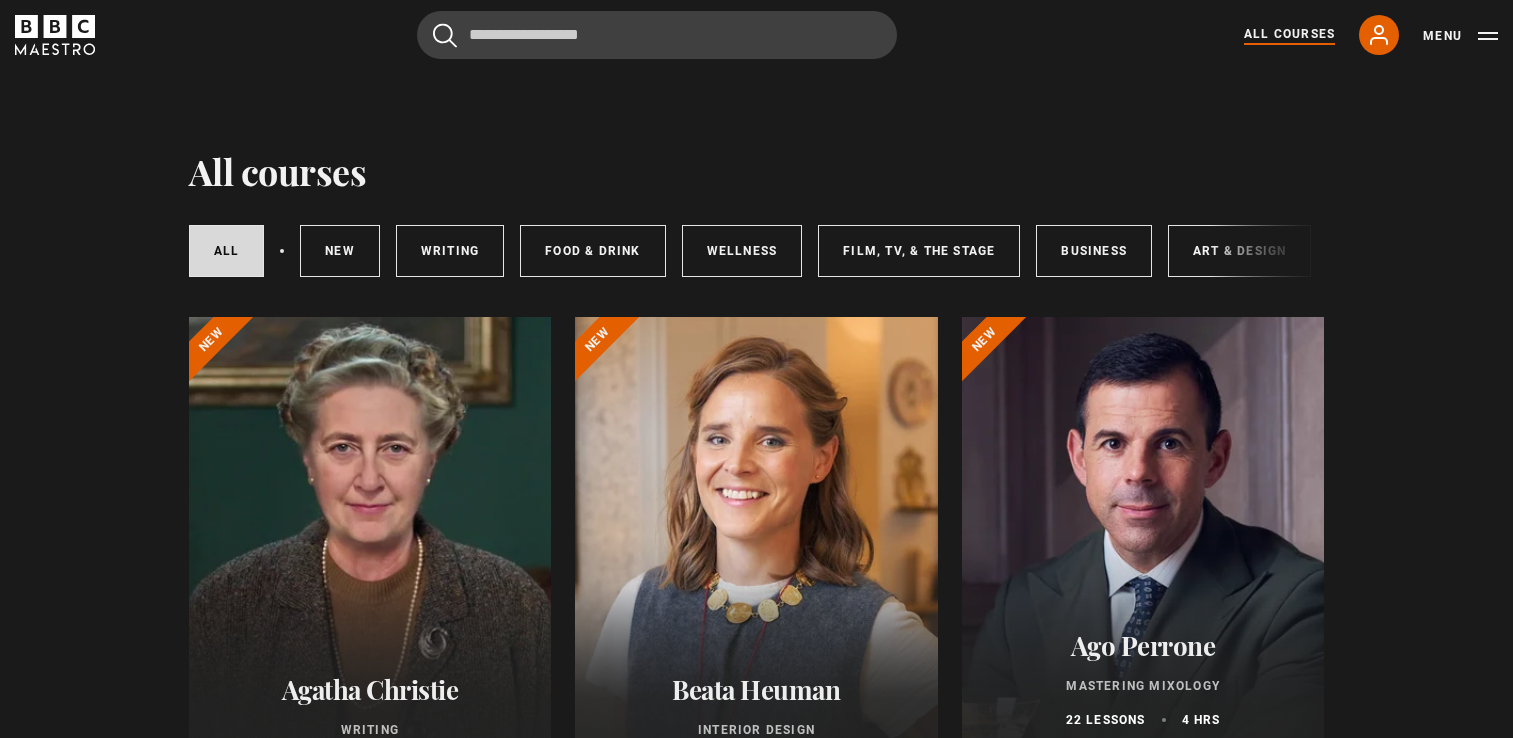 scroll, scrollTop: 300, scrollLeft: 0, axis: vertical 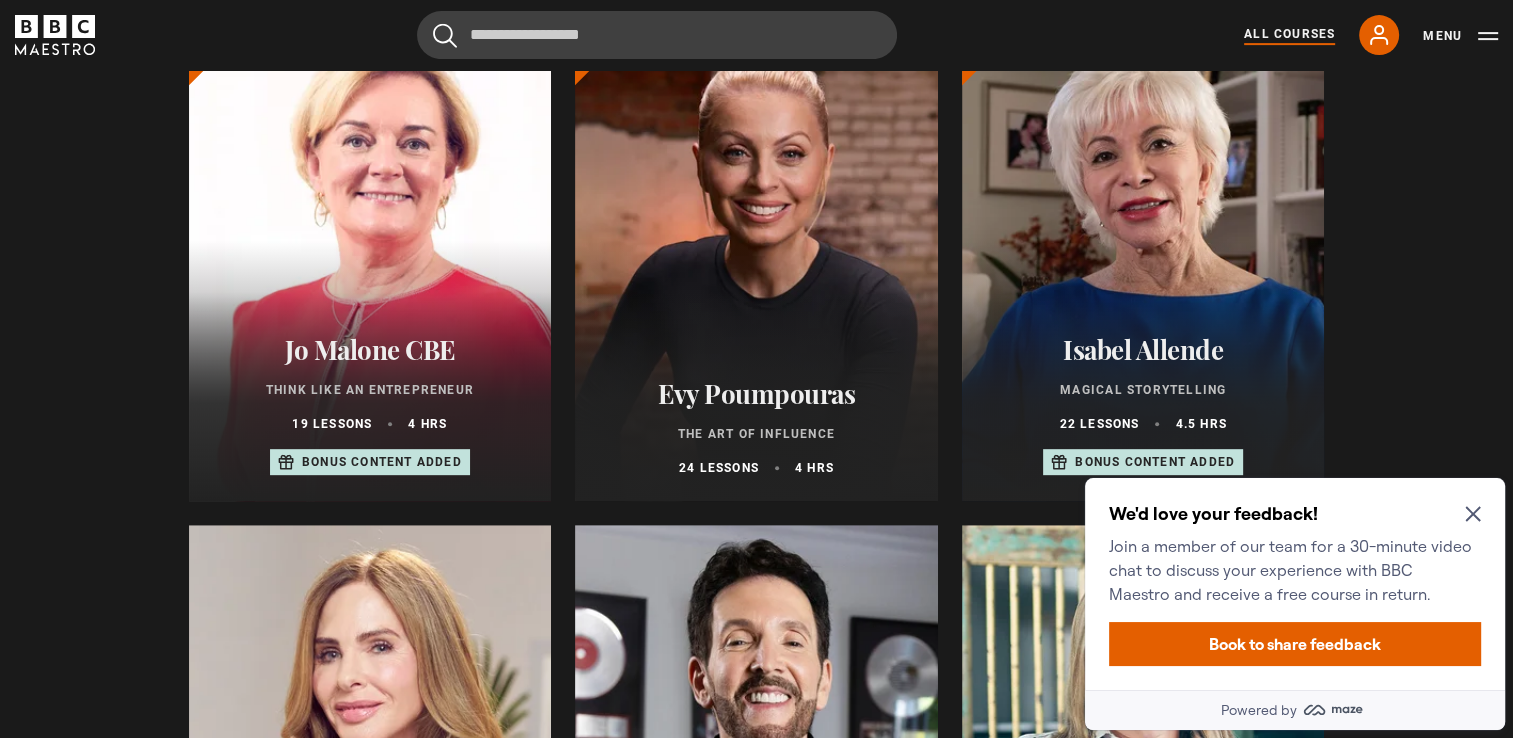 click 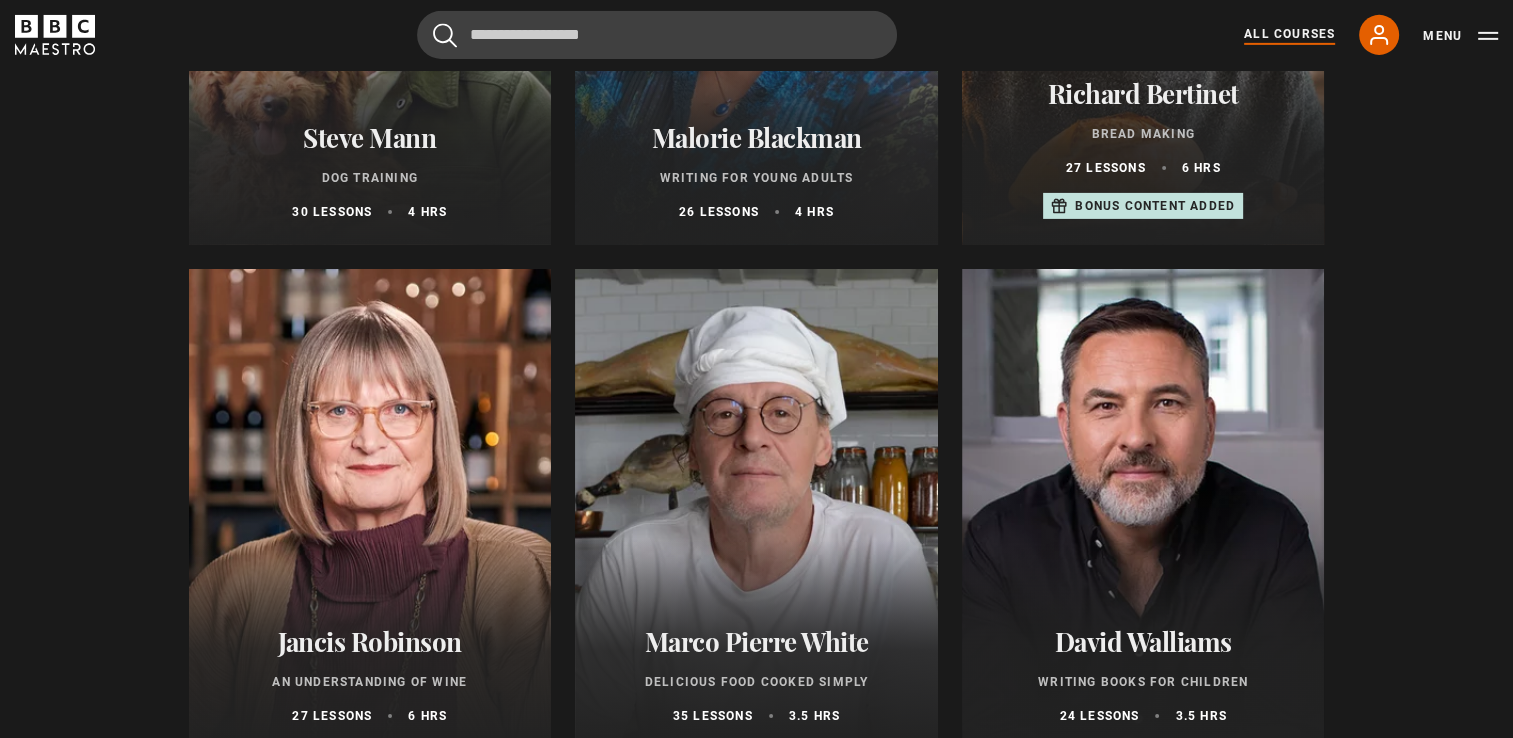 scroll, scrollTop: 6800, scrollLeft: 0, axis: vertical 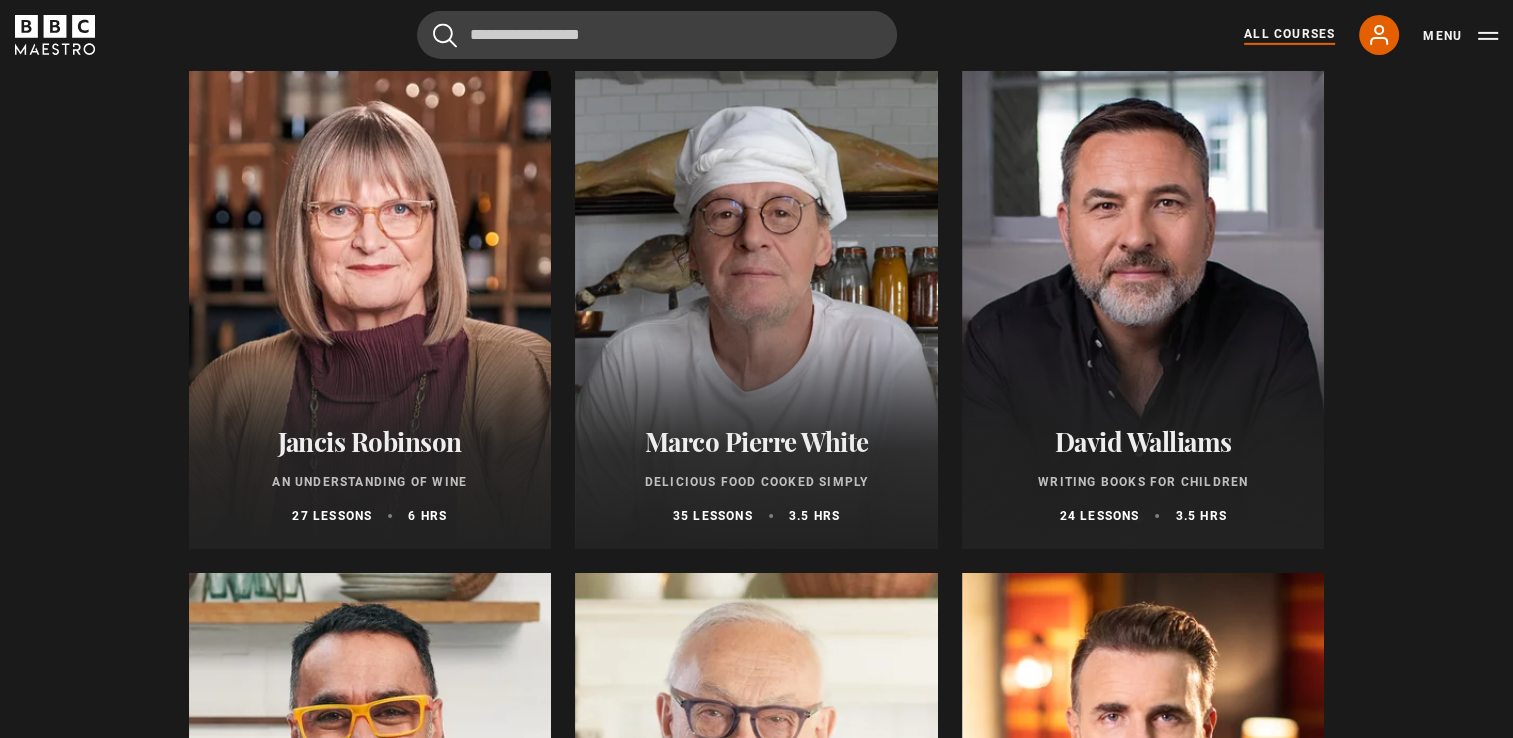 click at bounding box center [756, 309] 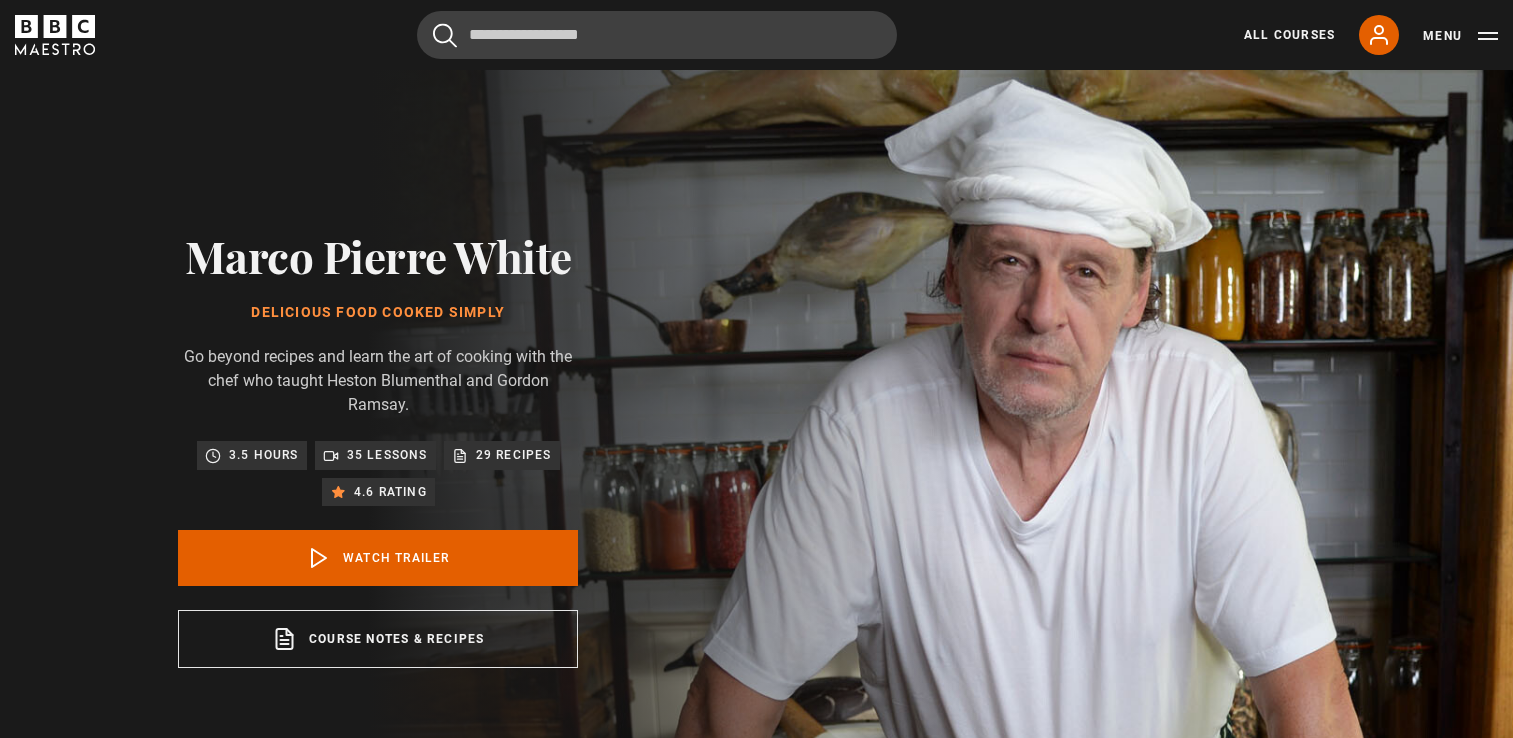 scroll, scrollTop: 0, scrollLeft: 0, axis: both 